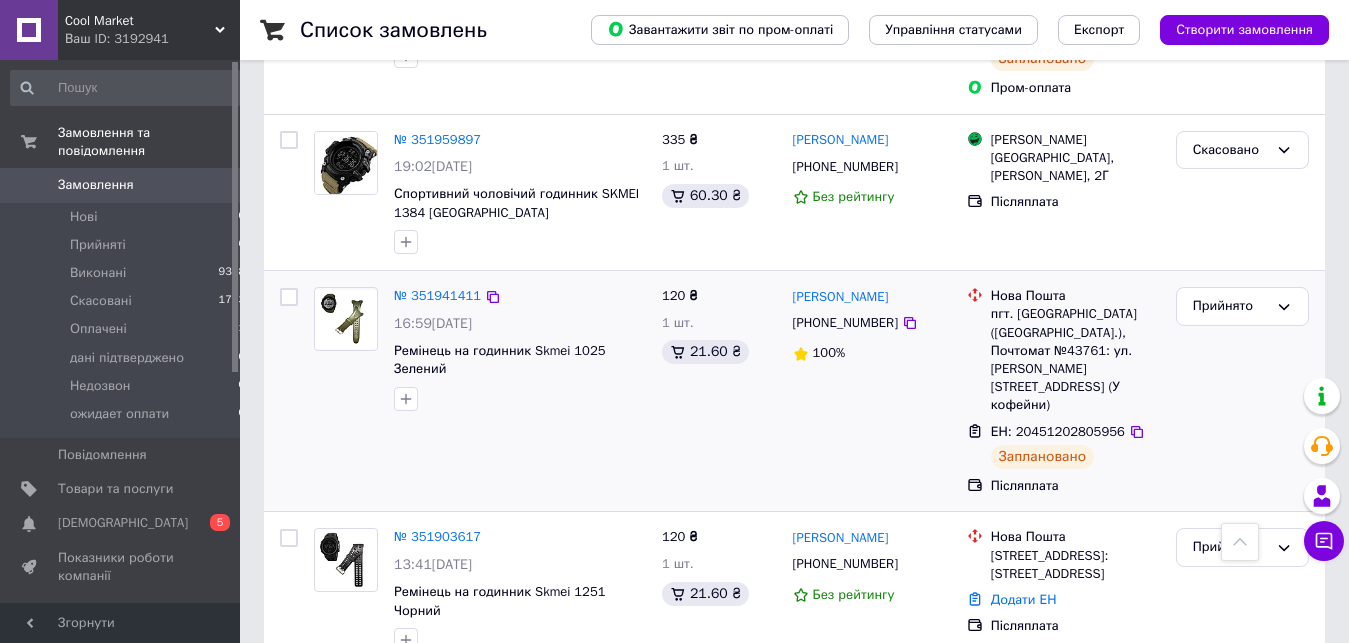 scroll, scrollTop: 1326, scrollLeft: 0, axis: vertical 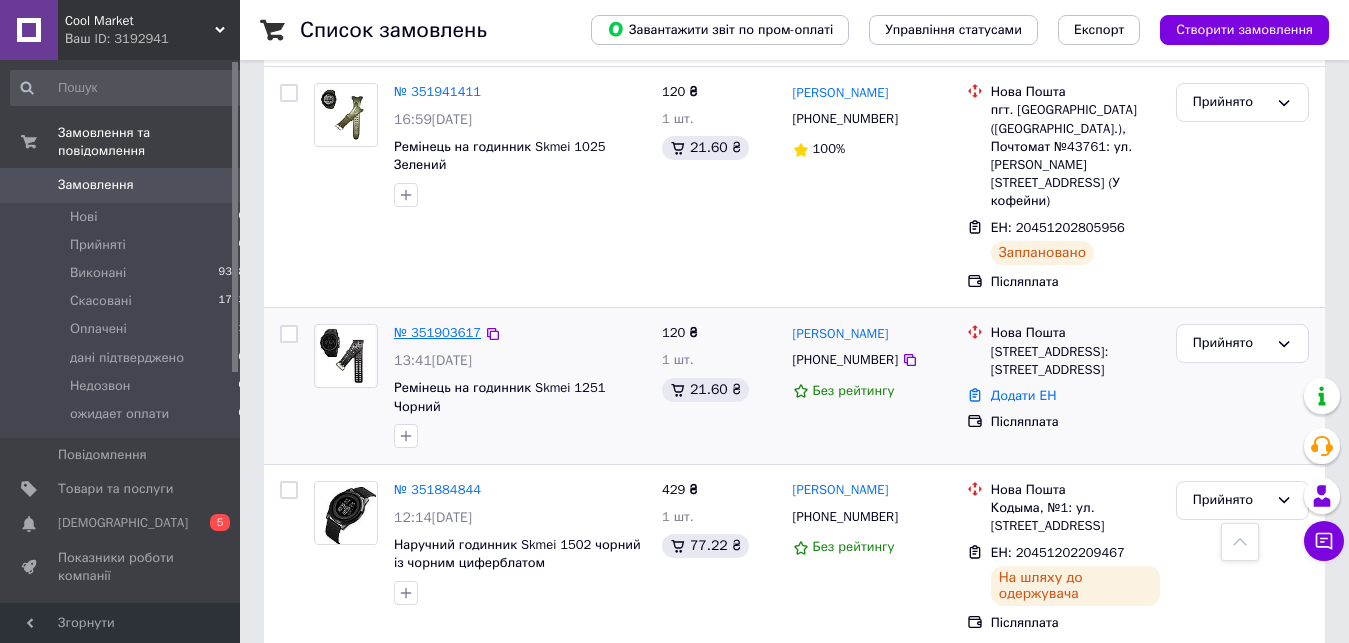 click on "№ 351903617" at bounding box center [437, 332] 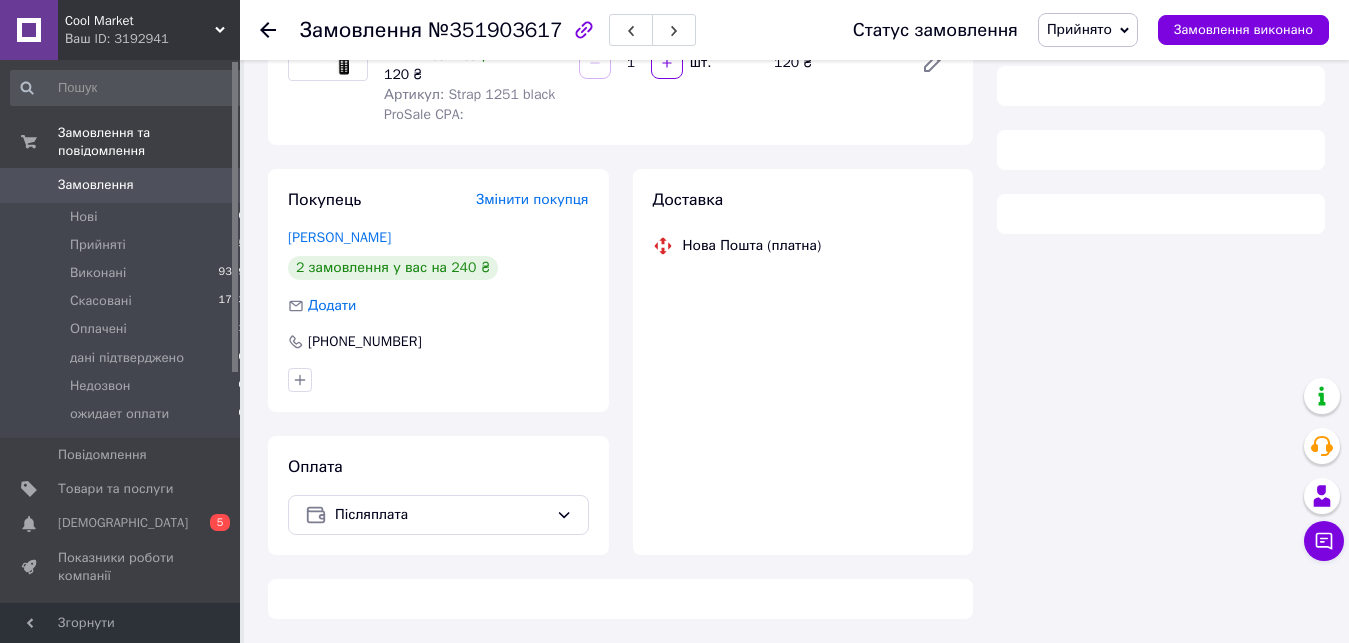 scroll, scrollTop: 230, scrollLeft: 0, axis: vertical 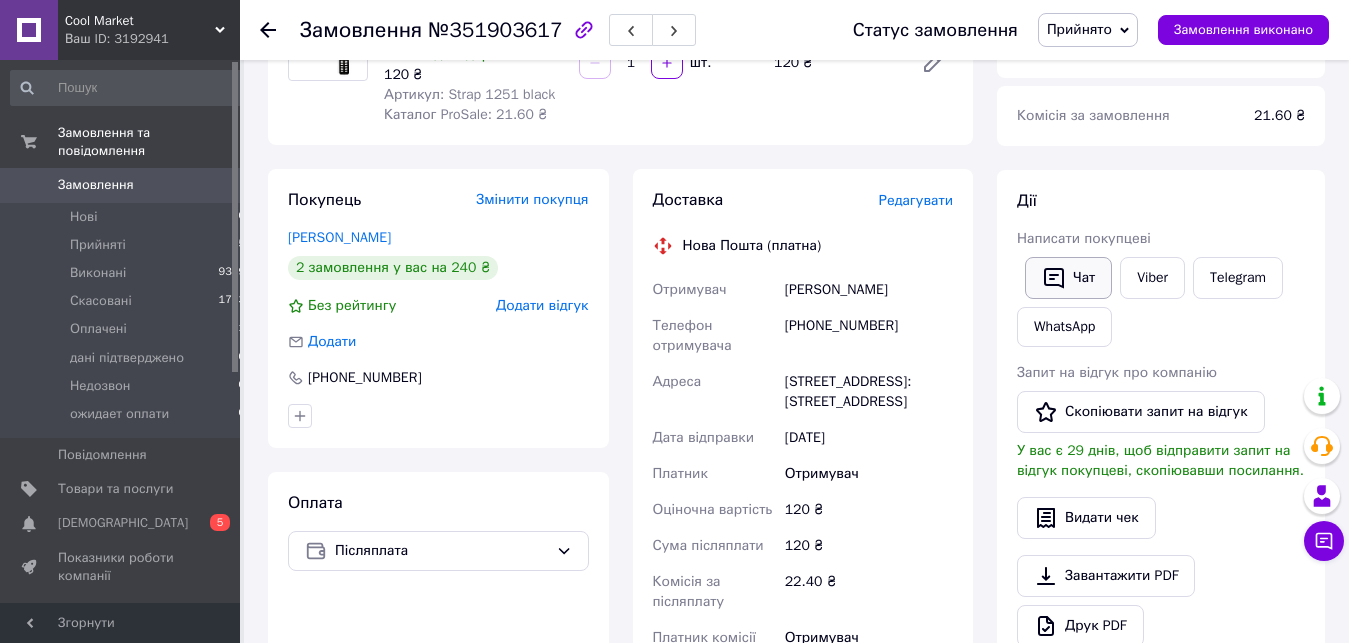 click on "Чат" at bounding box center (1068, 278) 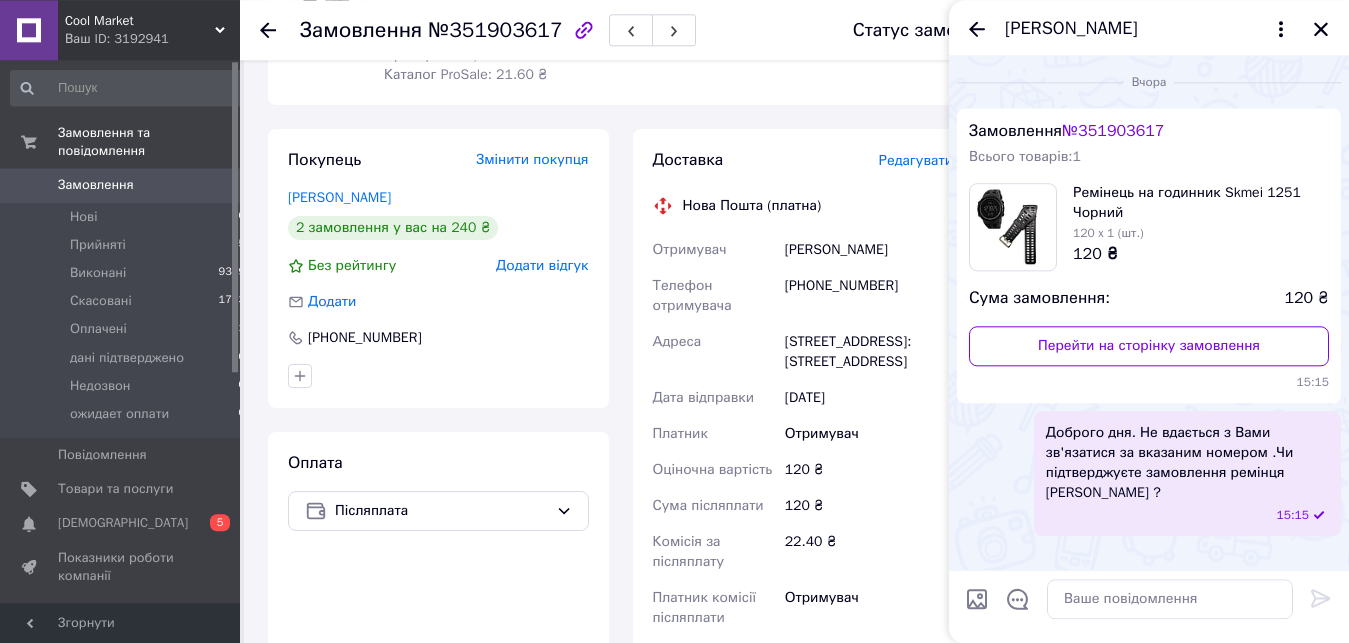 scroll, scrollTop: 26, scrollLeft: 0, axis: vertical 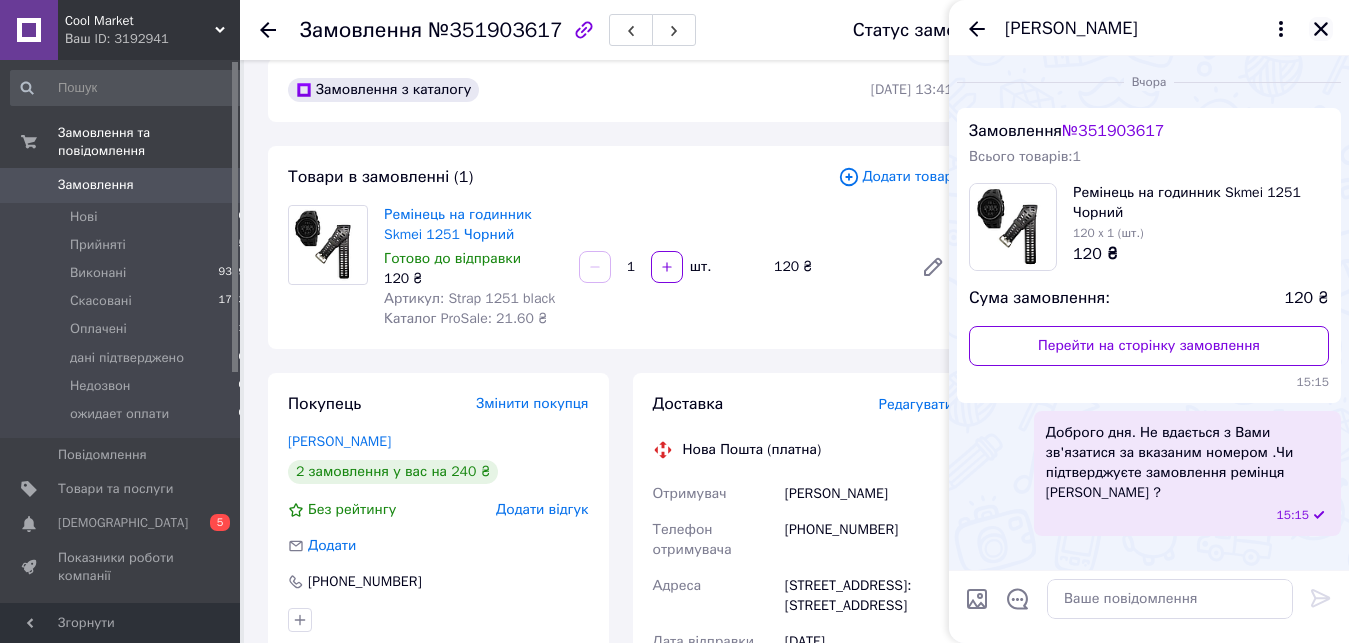 click 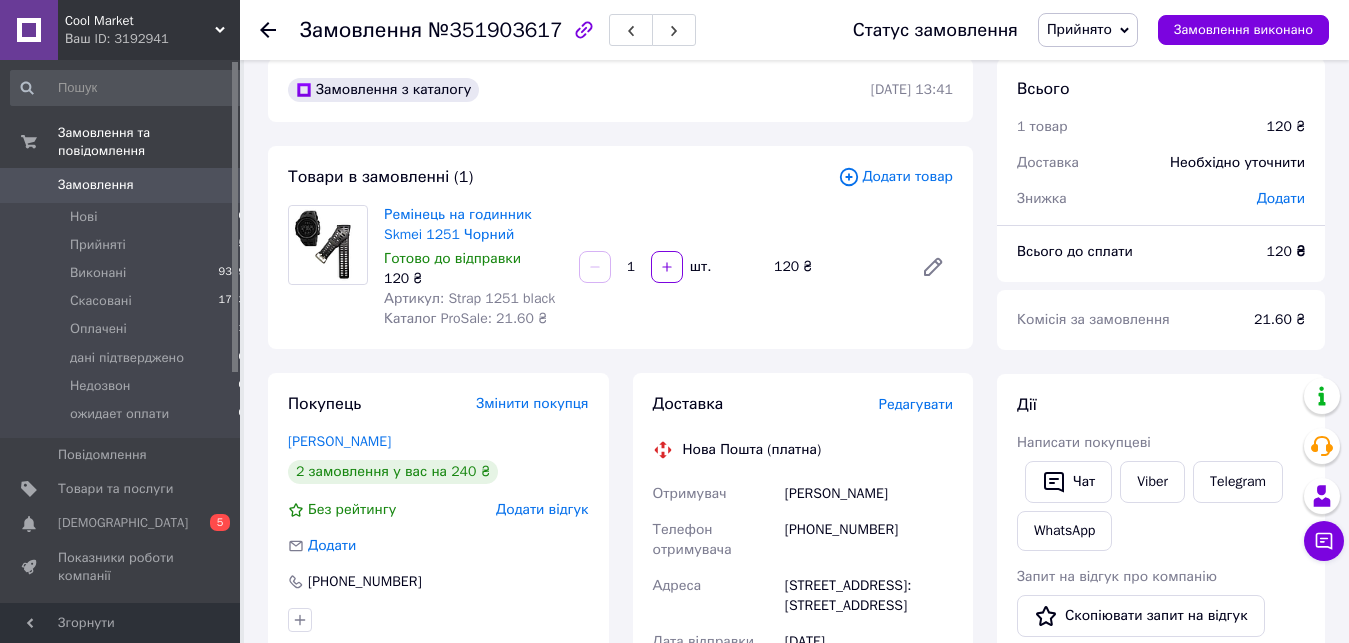 click 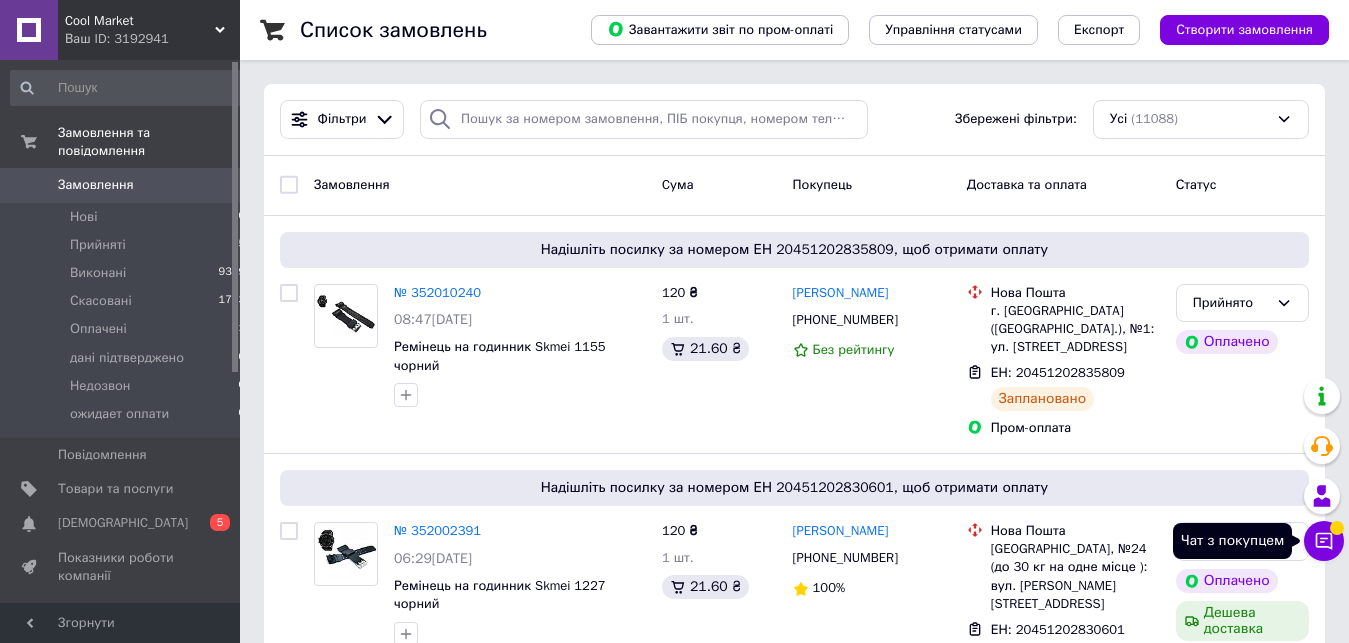 click on "Чат з покупцем" at bounding box center [1324, 541] 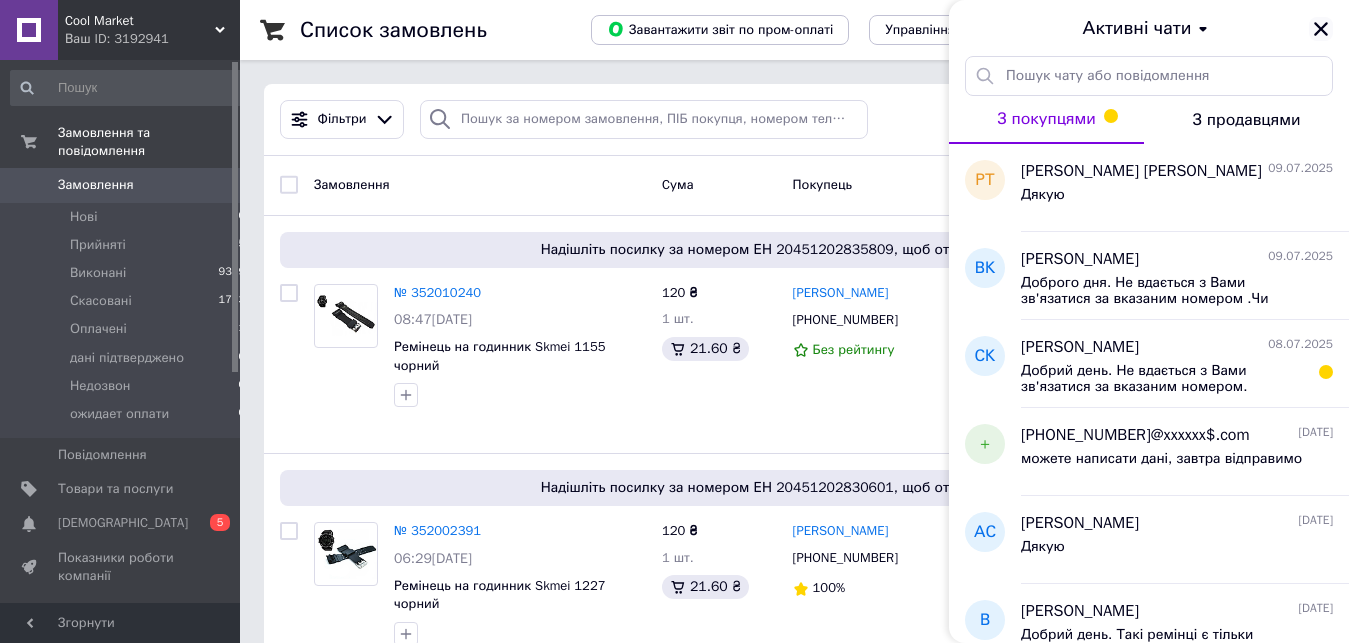 click 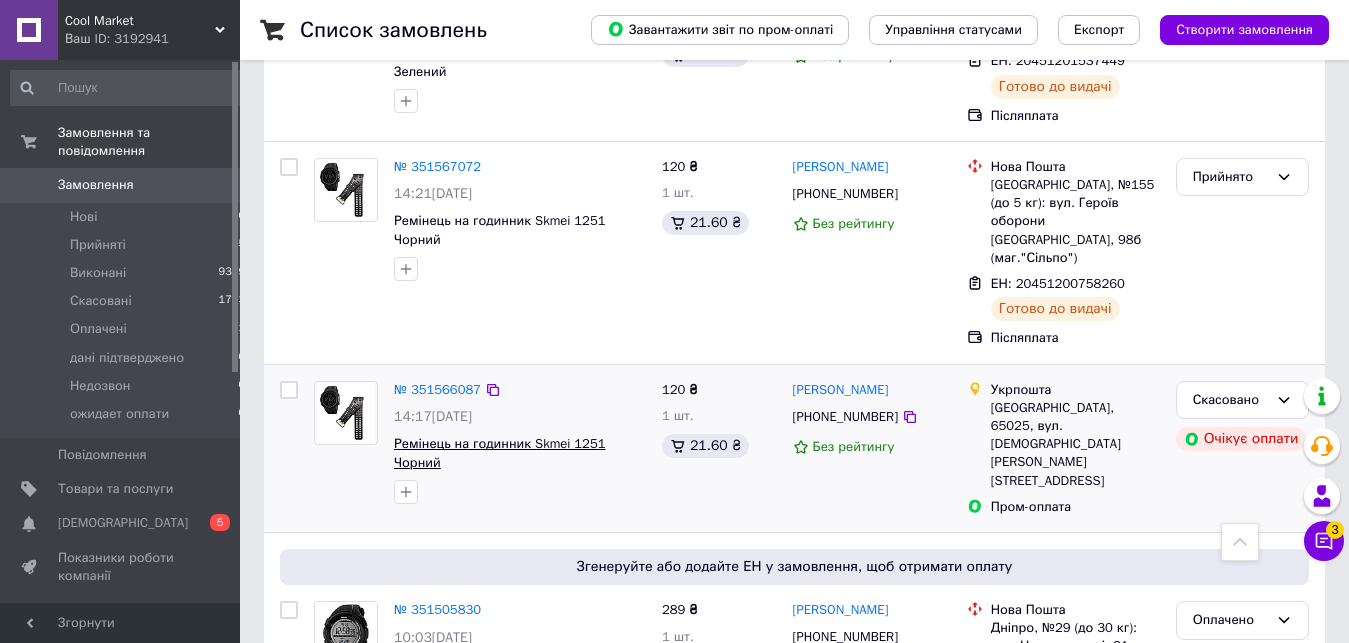 scroll, scrollTop: 3060, scrollLeft: 0, axis: vertical 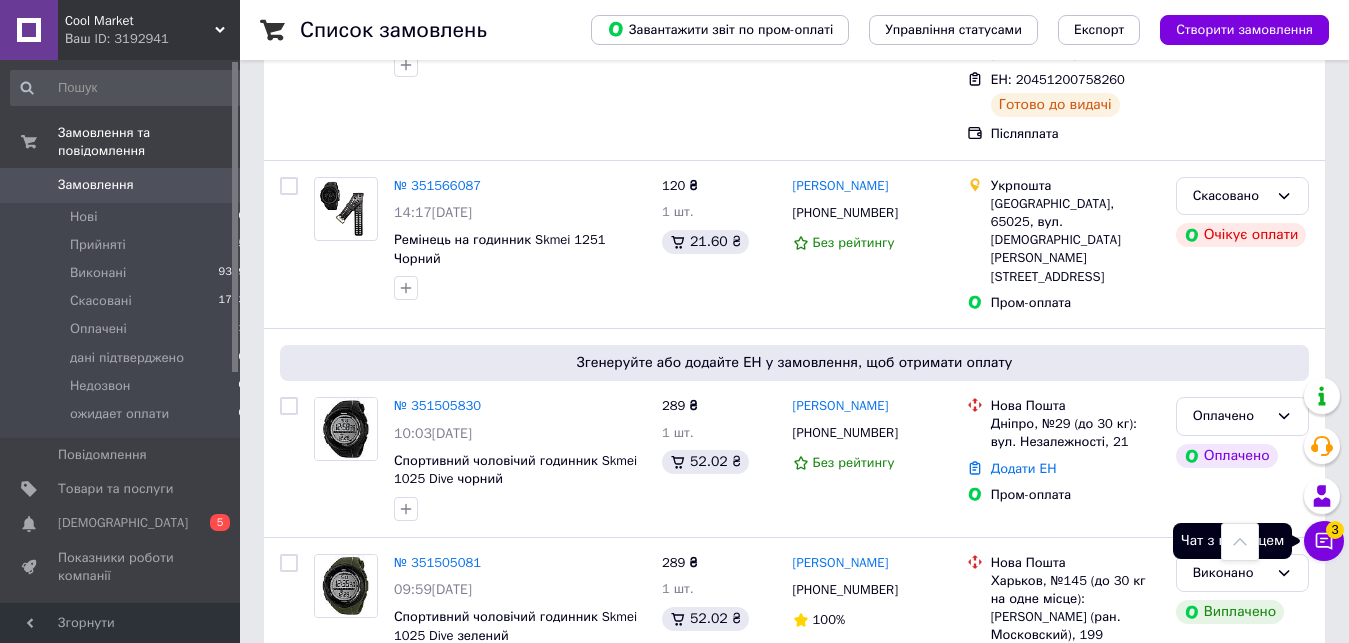 click 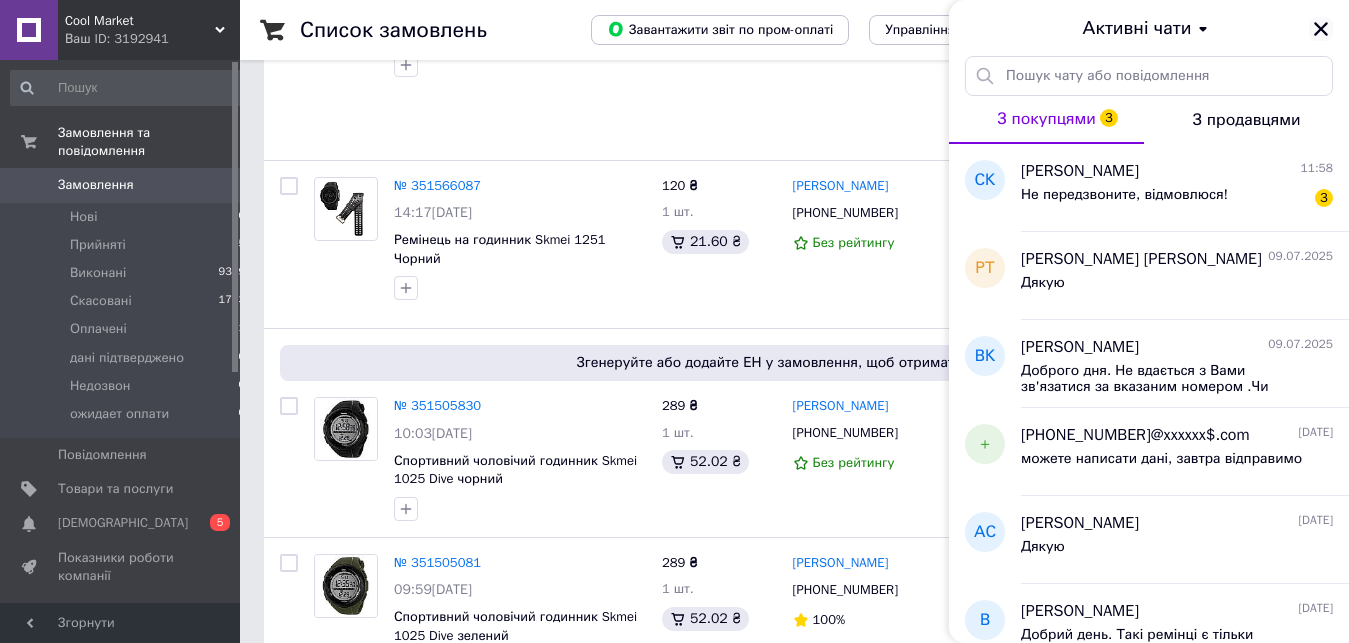 click 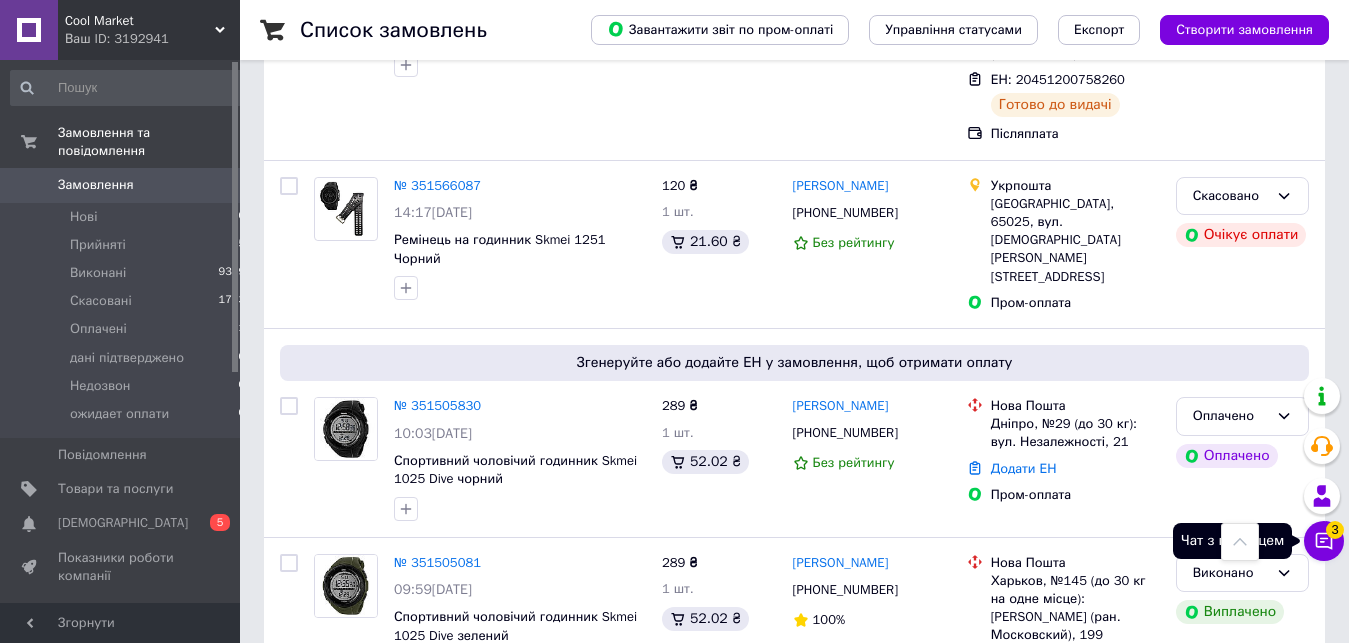 click 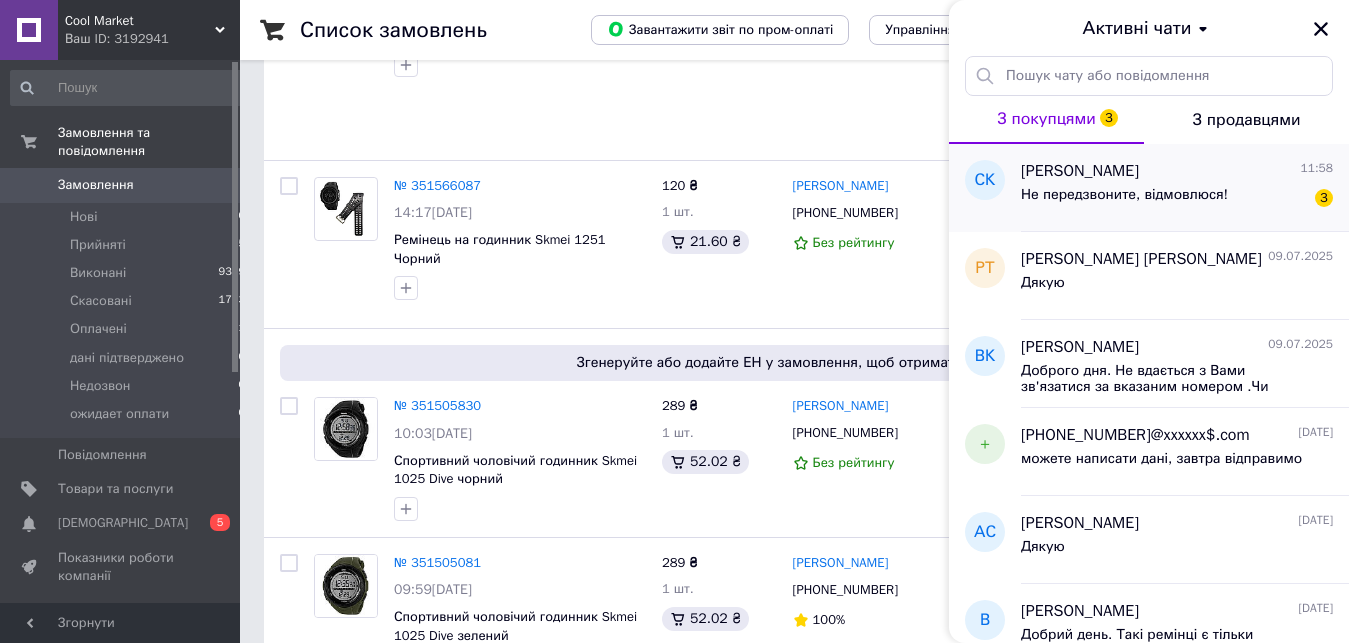 click on "Не передзвоните, відмовлюся!" at bounding box center [1124, 201] 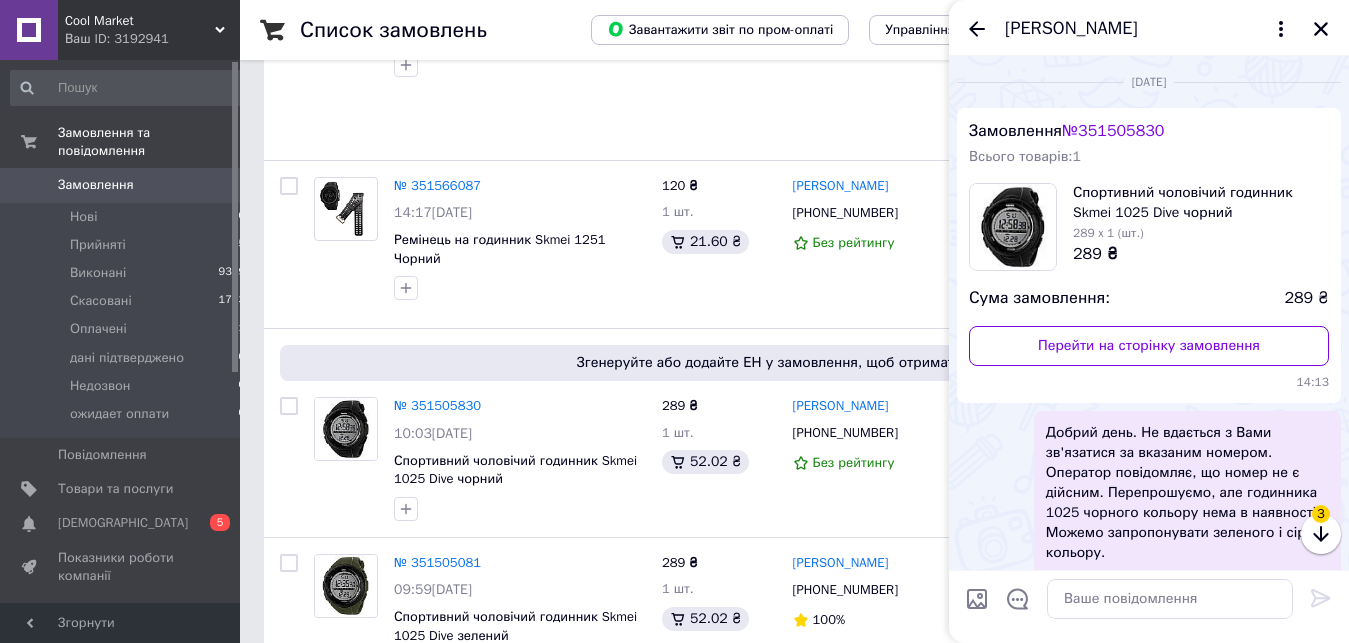 scroll, scrollTop: 241, scrollLeft: 0, axis: vertical 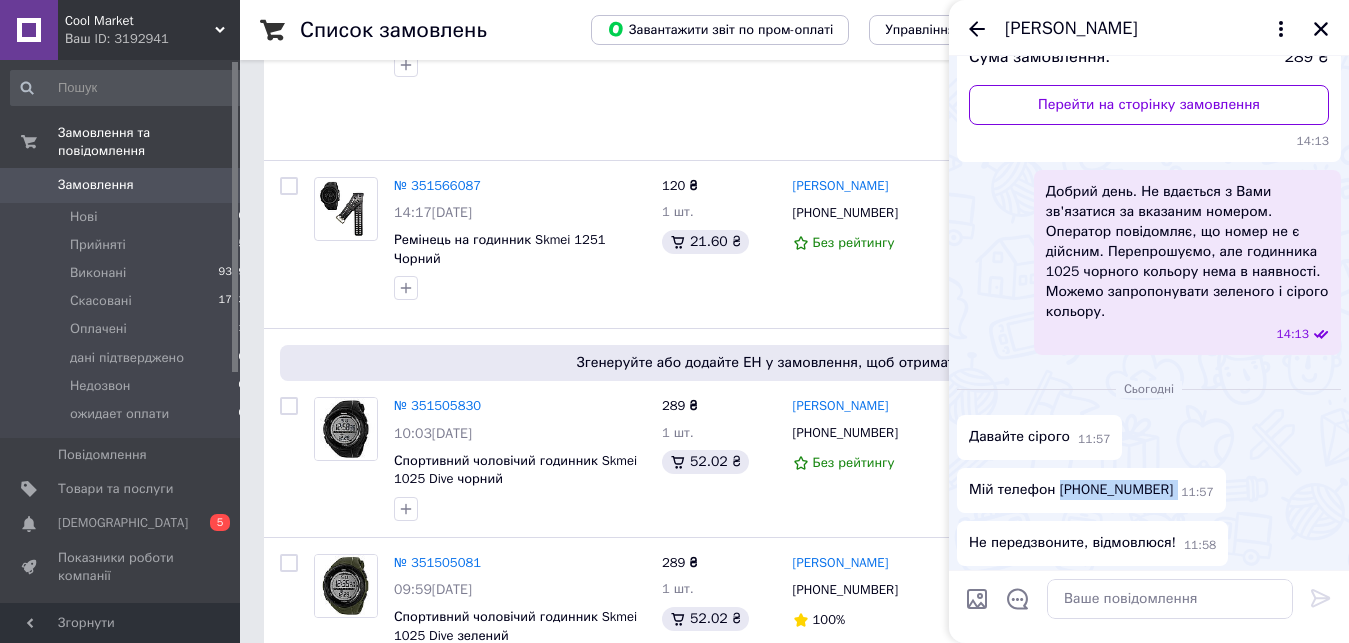drag, startPoint x: 1057, startPoint y: 491, endPoint x: 1149, endPoint y: 496, distance: 92.13577 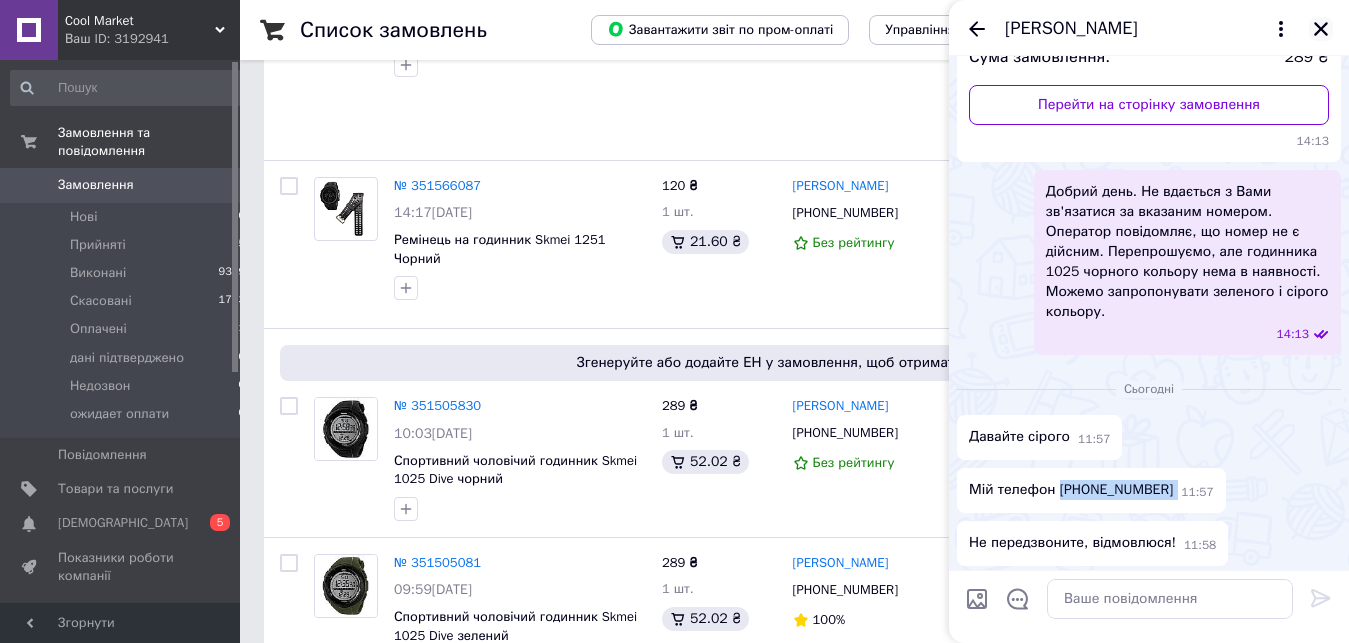 click 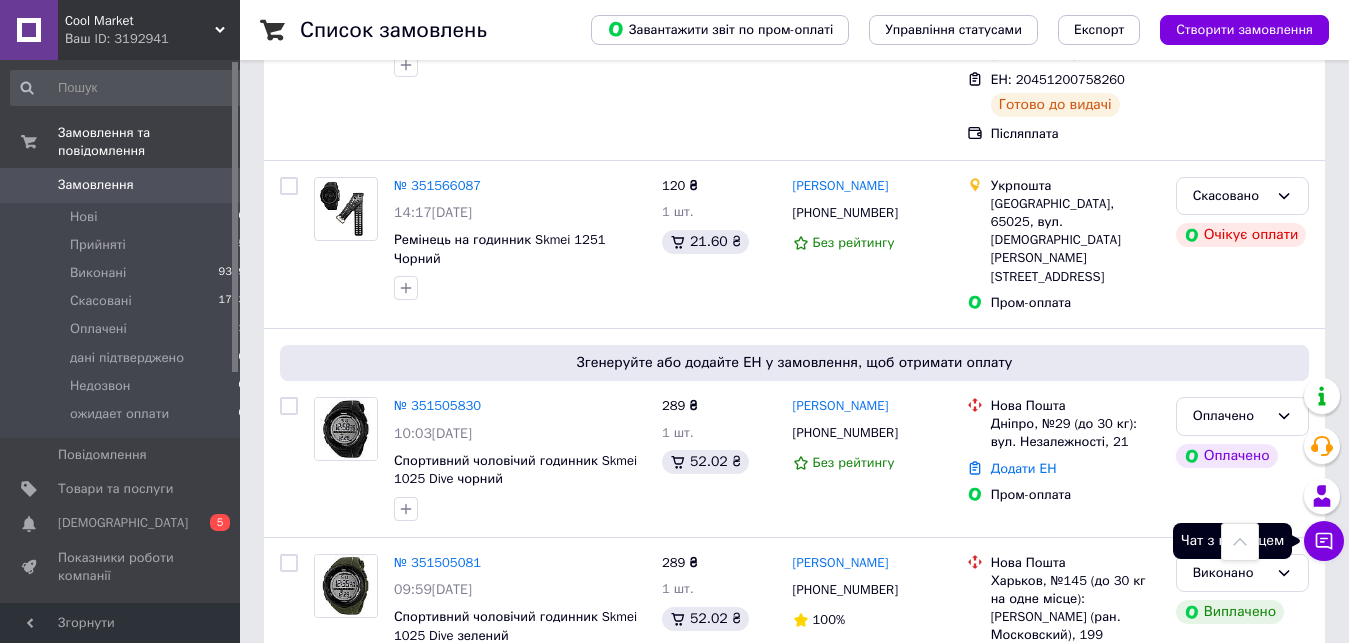 click on "Чат з покупцем" at bounding box center (1324, 541) 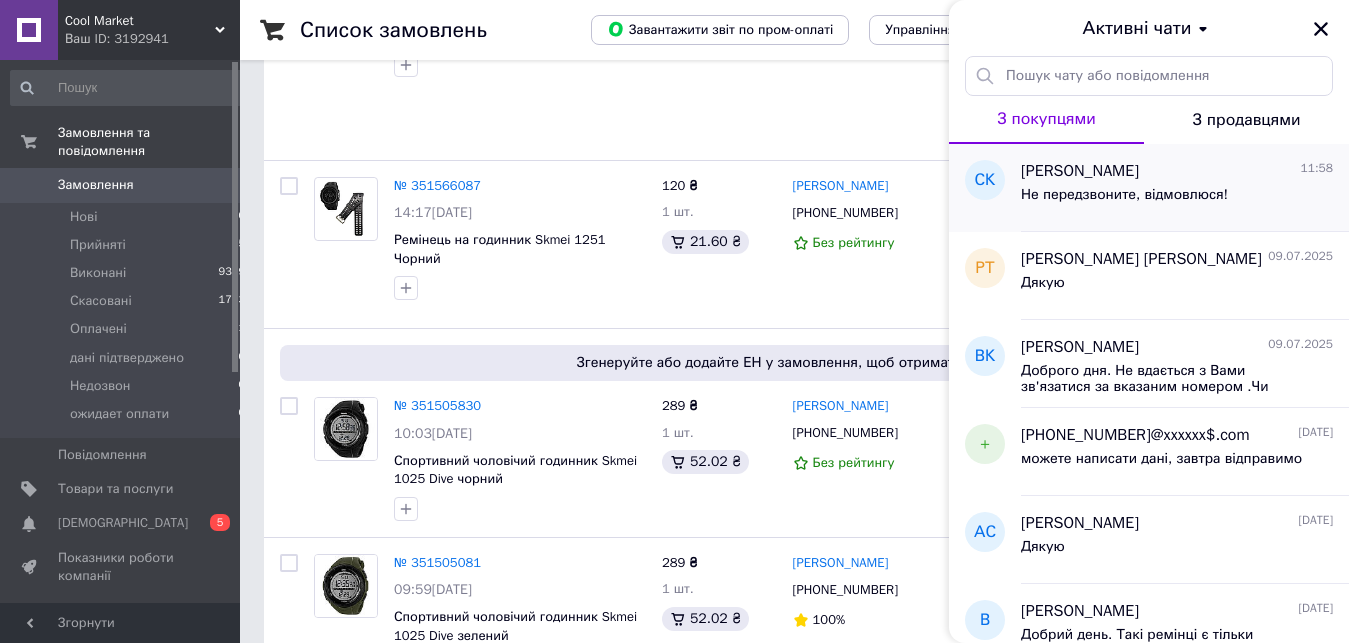 click on "Не передзвоните, відмовлюся!" at bounding box center (1124, 195) 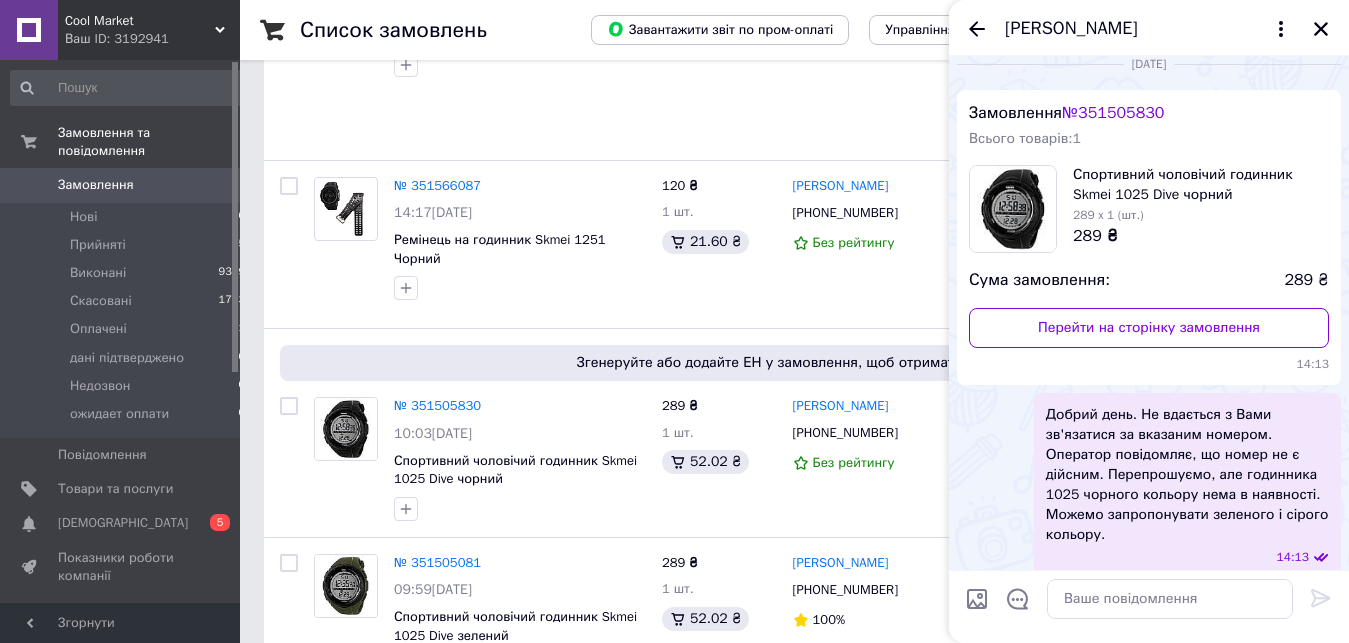 scroll, scrollTop: 17, scrollLeft: 0, axis: vertical 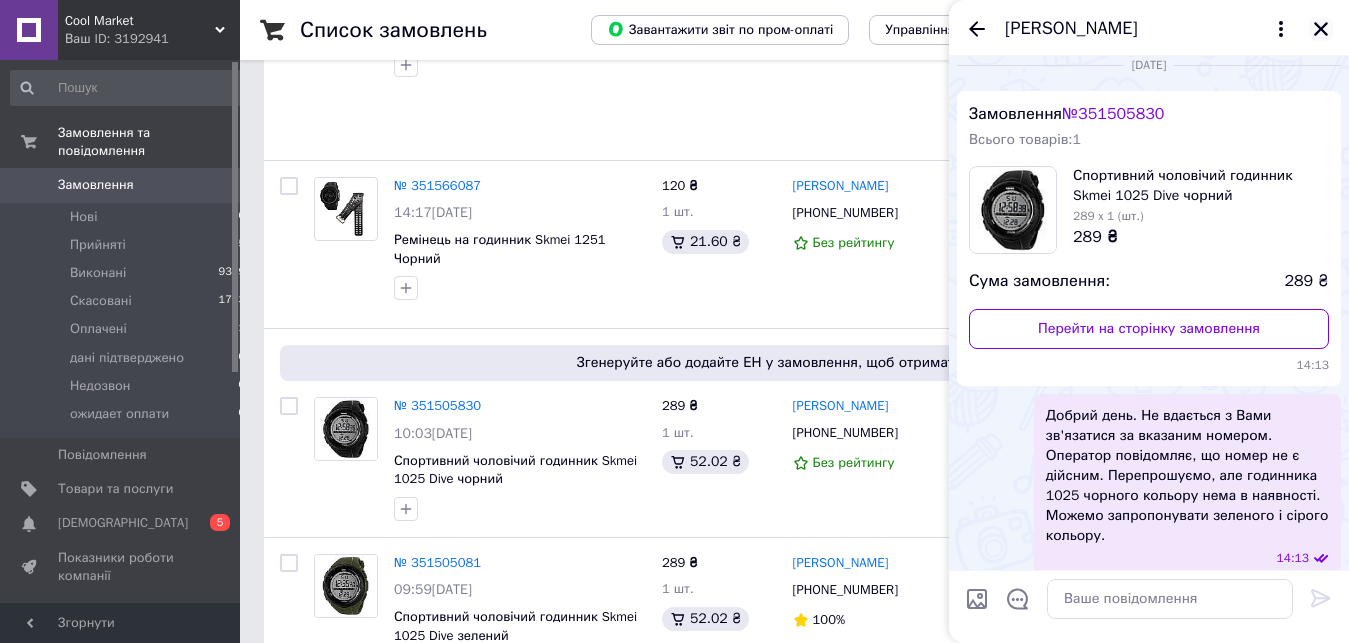 click 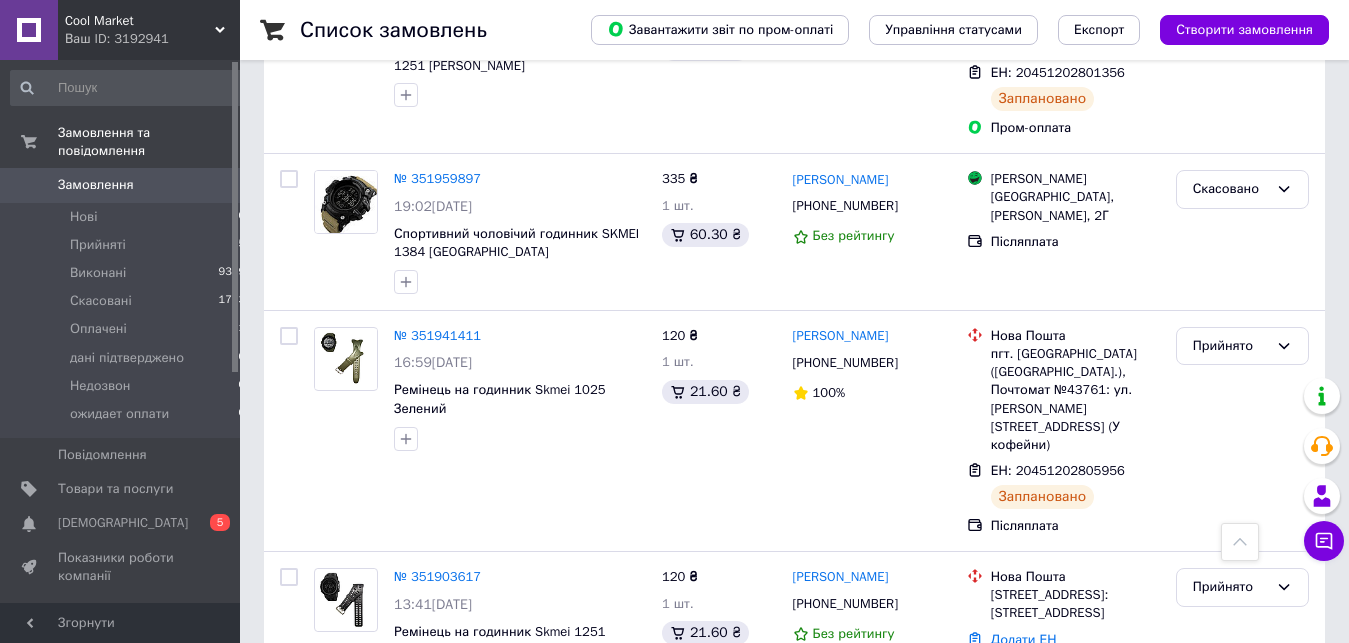 scroll, scrollTop: 714, scrollLeft: 0, axis: vertical 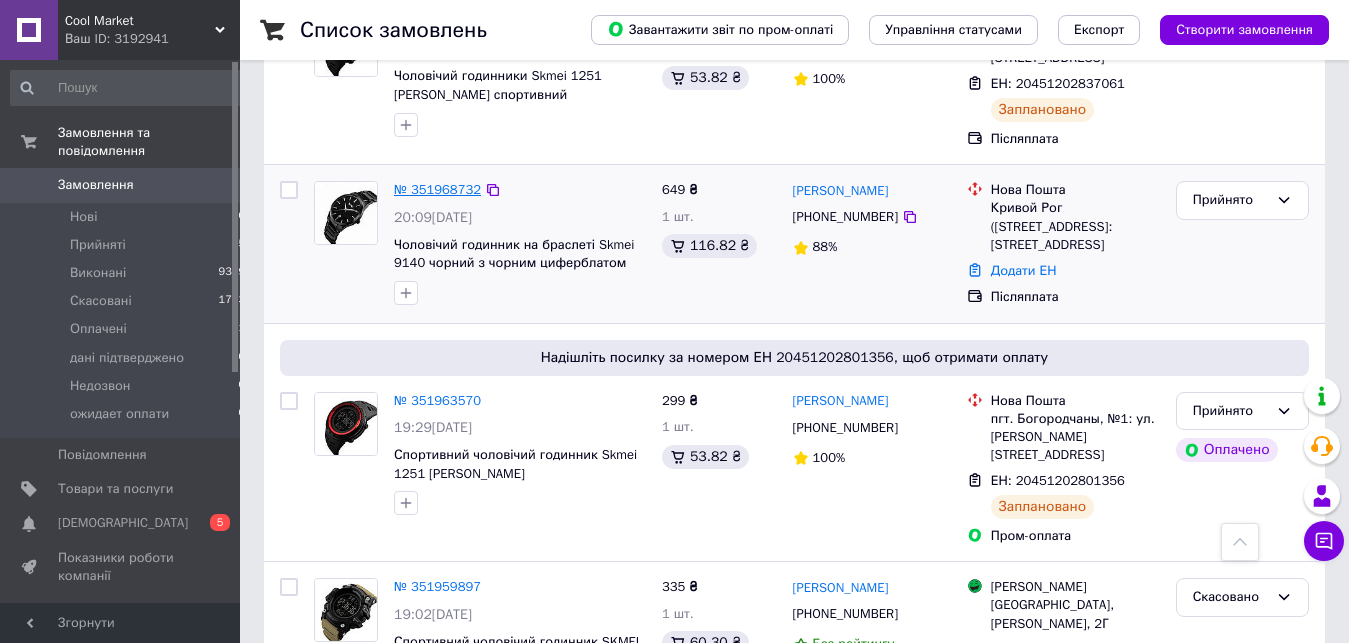click on "№ 351968732" at bounding box center [437, 189] 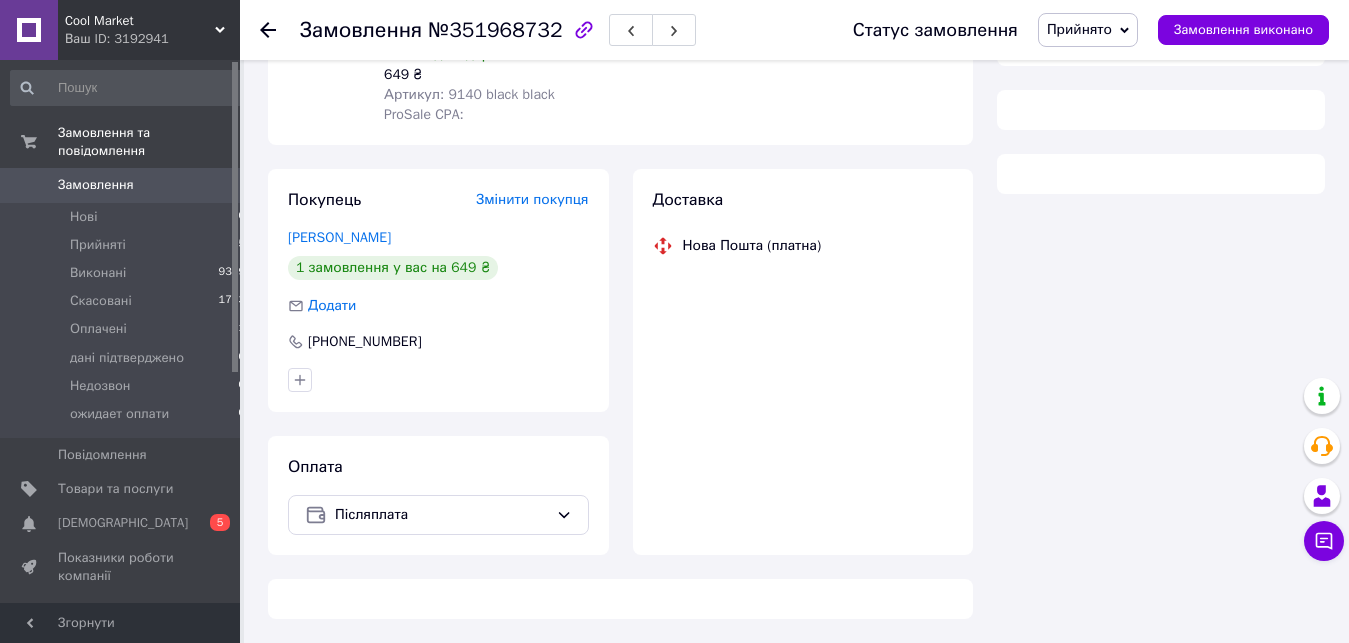 scroll, scrollTop: 270, scrollLeft: 0, axis: vertical 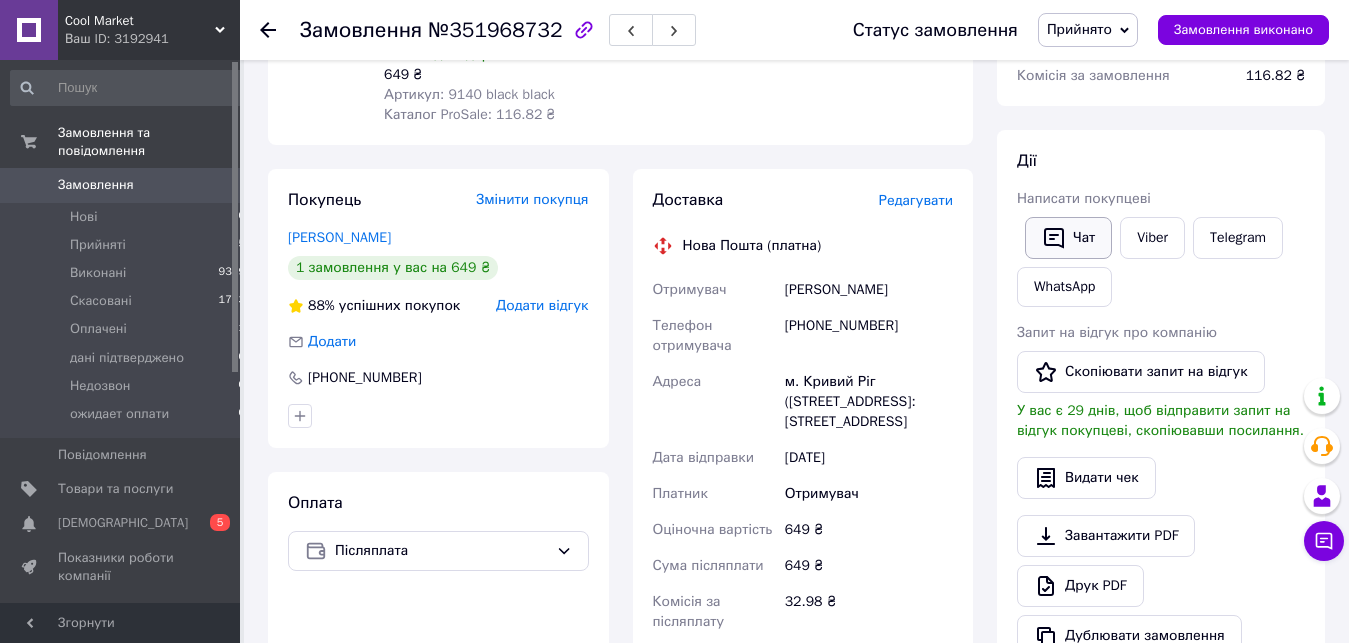 click on "Чат" at bounding box center (1068, 238) 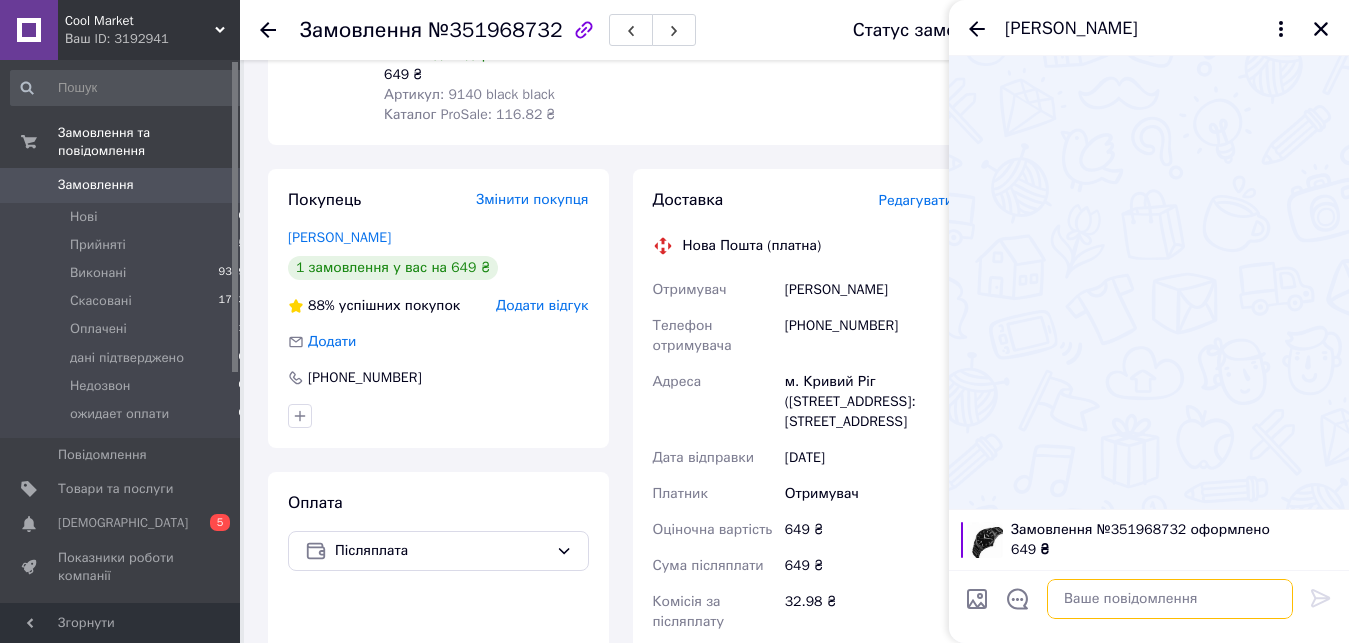 paste on "Доброго дня. Не вдається з Вами зв'язатися за вказаним номером. Чи підтверджуєте замовлення годинника [PERSON_NAME] ?" 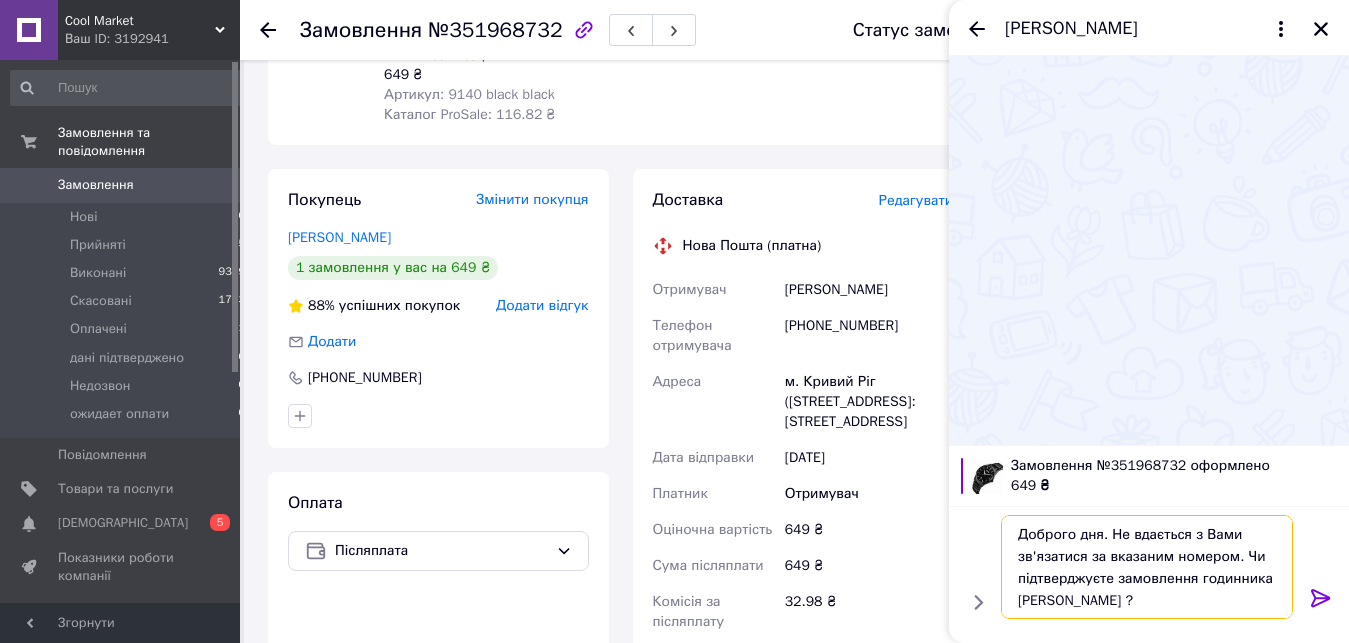 scroll, scrollTop: 2, scrollLeft: 0, axis: vertical 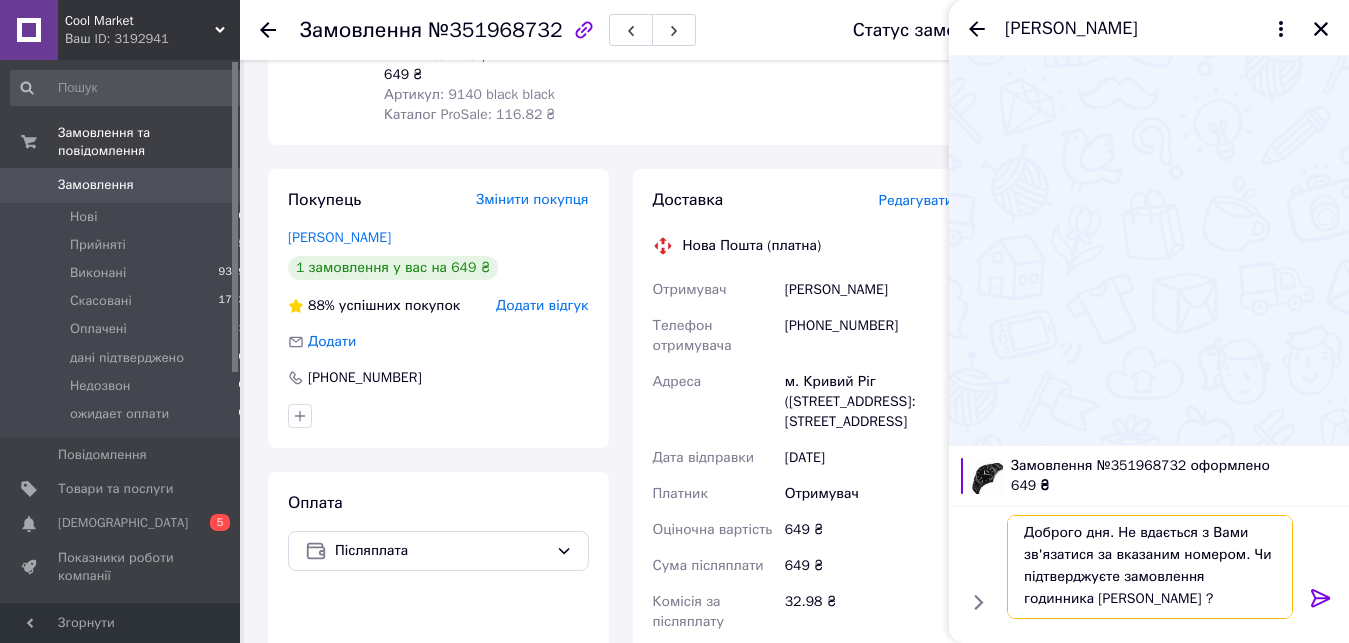 type on "Доброго дня. Не вдається з Вами зв'язатися за вказаним номером. Чи підтверджуєте замовлення годинника [PERSON_NAME] ?" 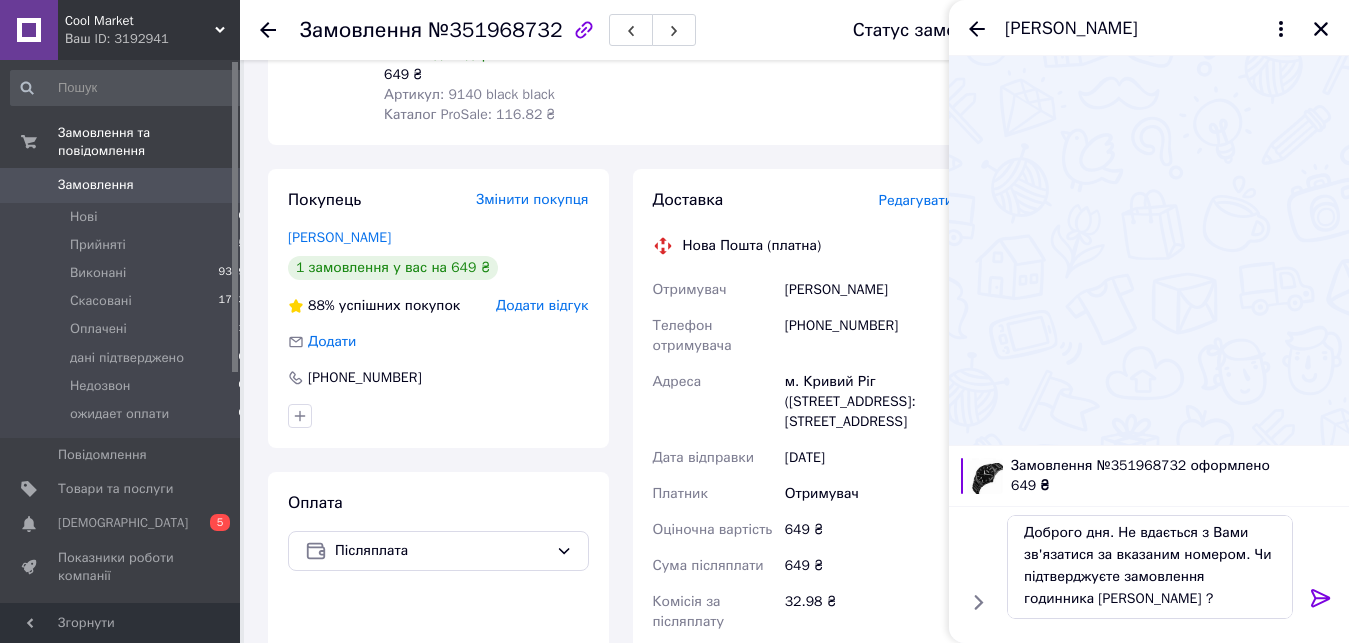 click 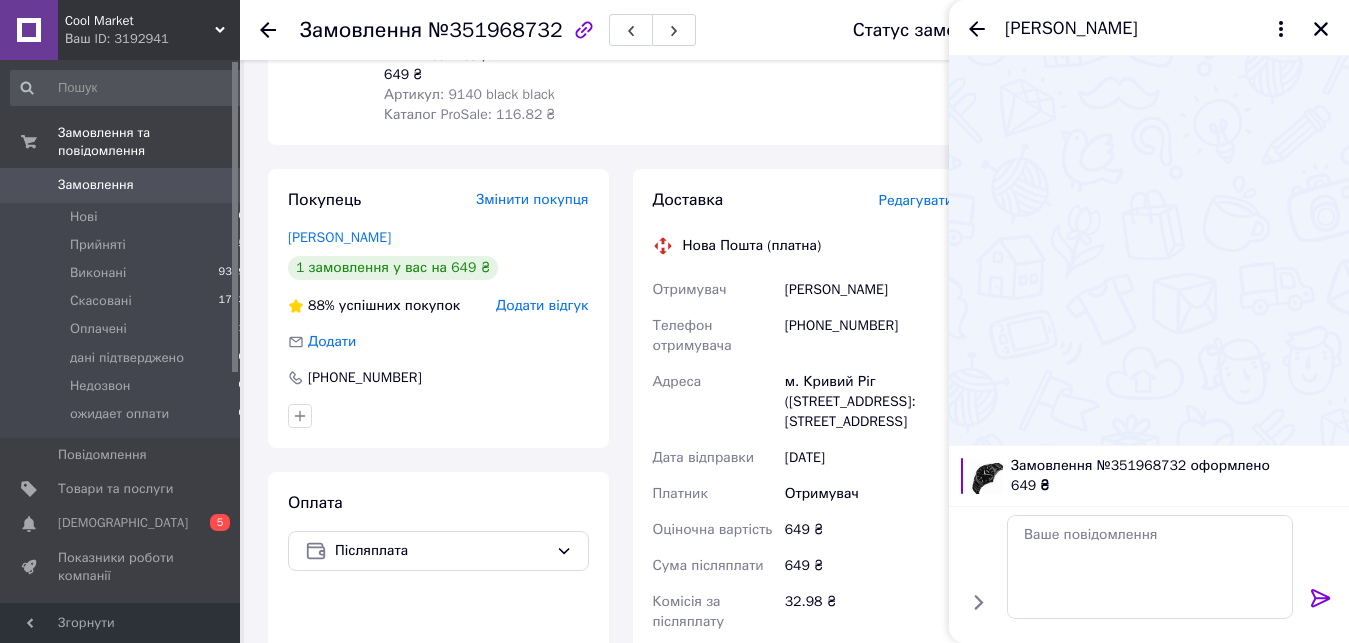 scroll, scrollTop: 0, scrollLeft: 0, axis: both 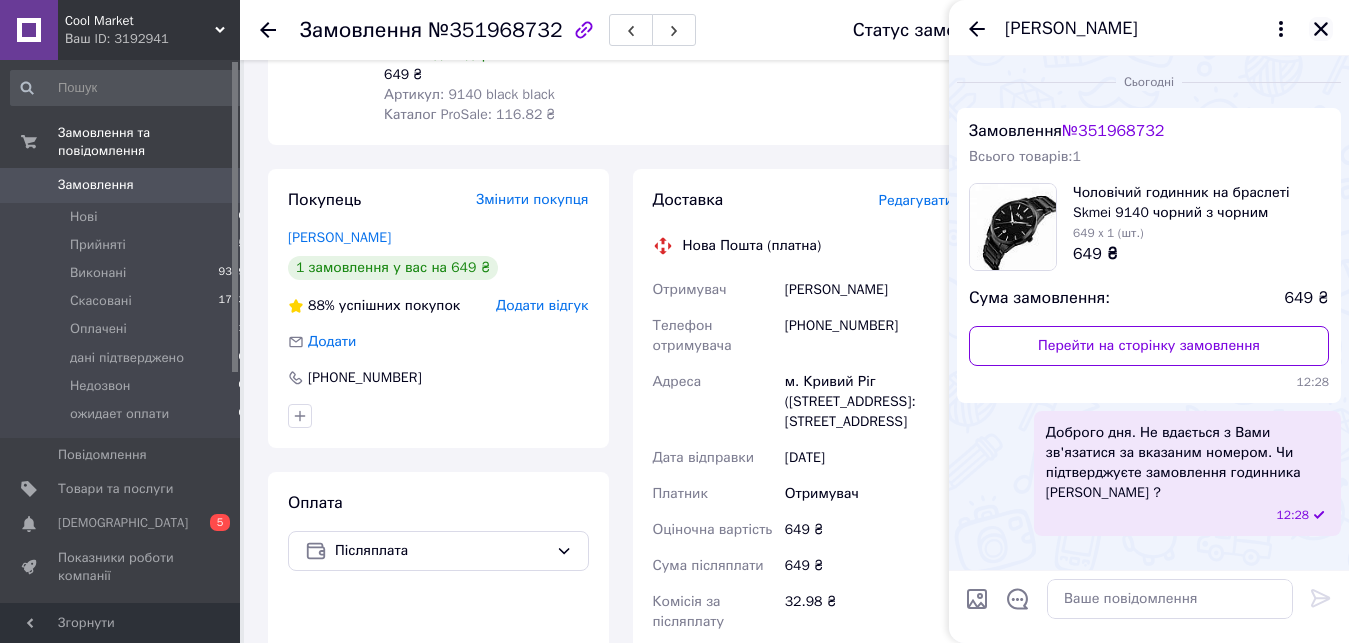 click 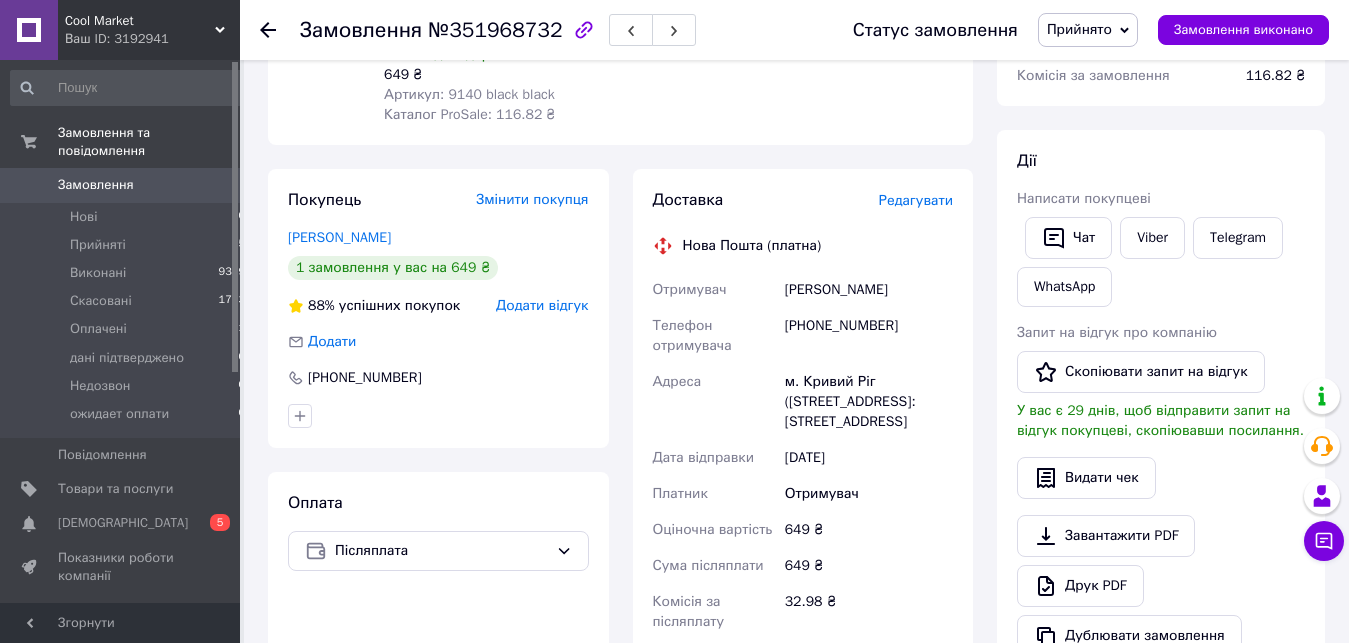click 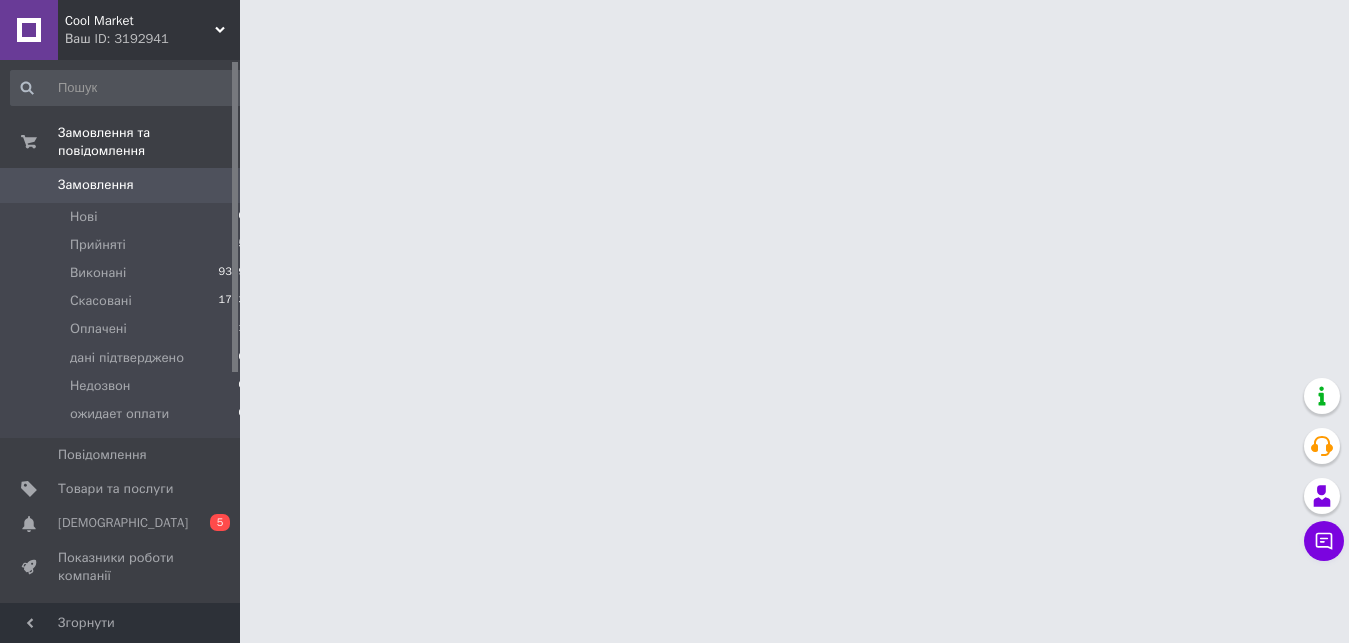 scroll, scrollTop: 0, scrollLeft: 0, axis: both 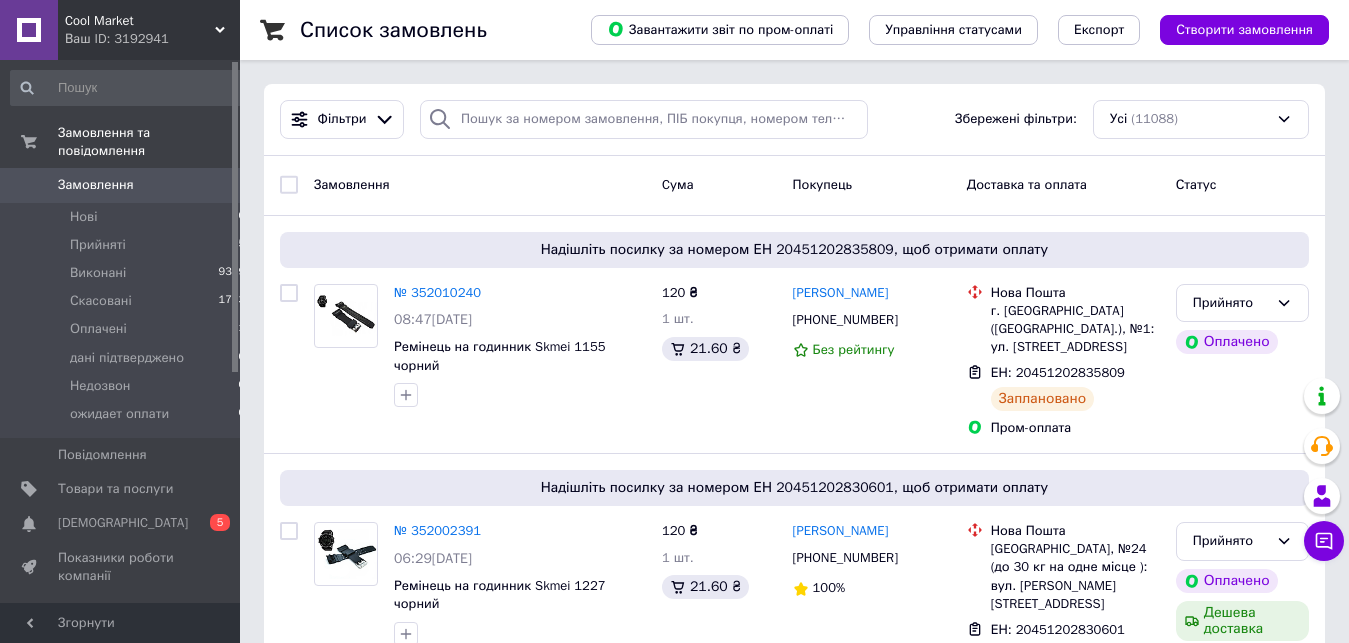 click 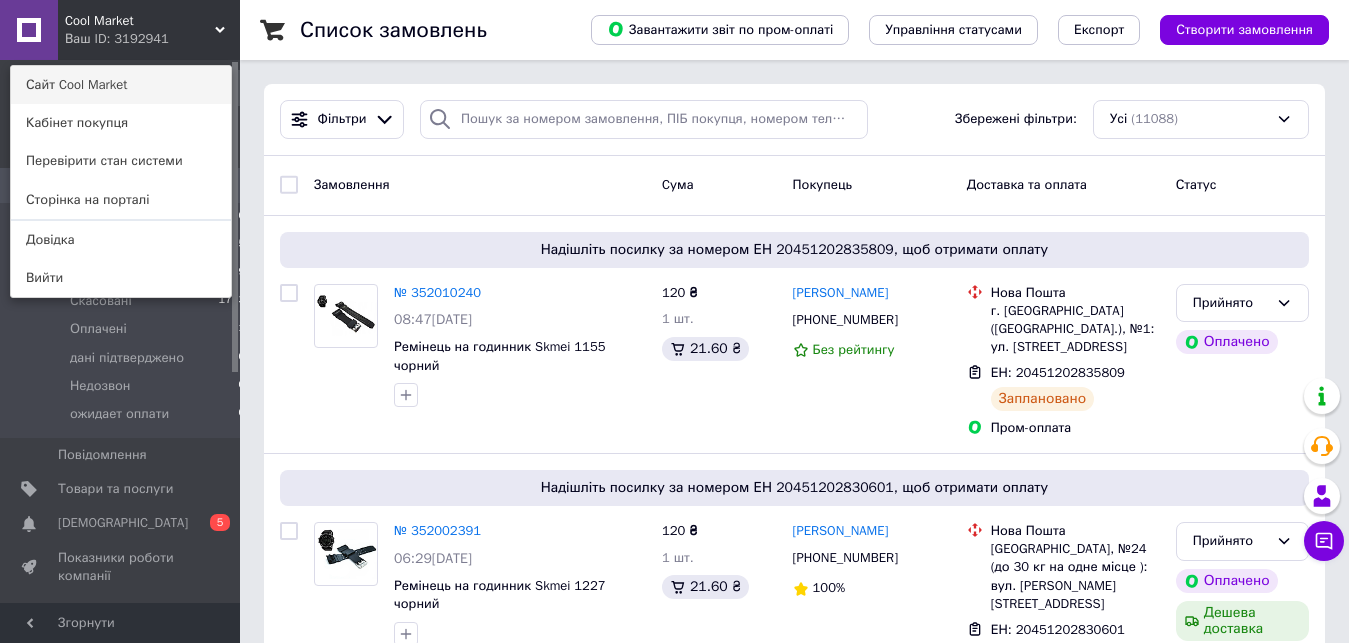 click on "Сайт Cool Market" at bounding box center (121, 85) 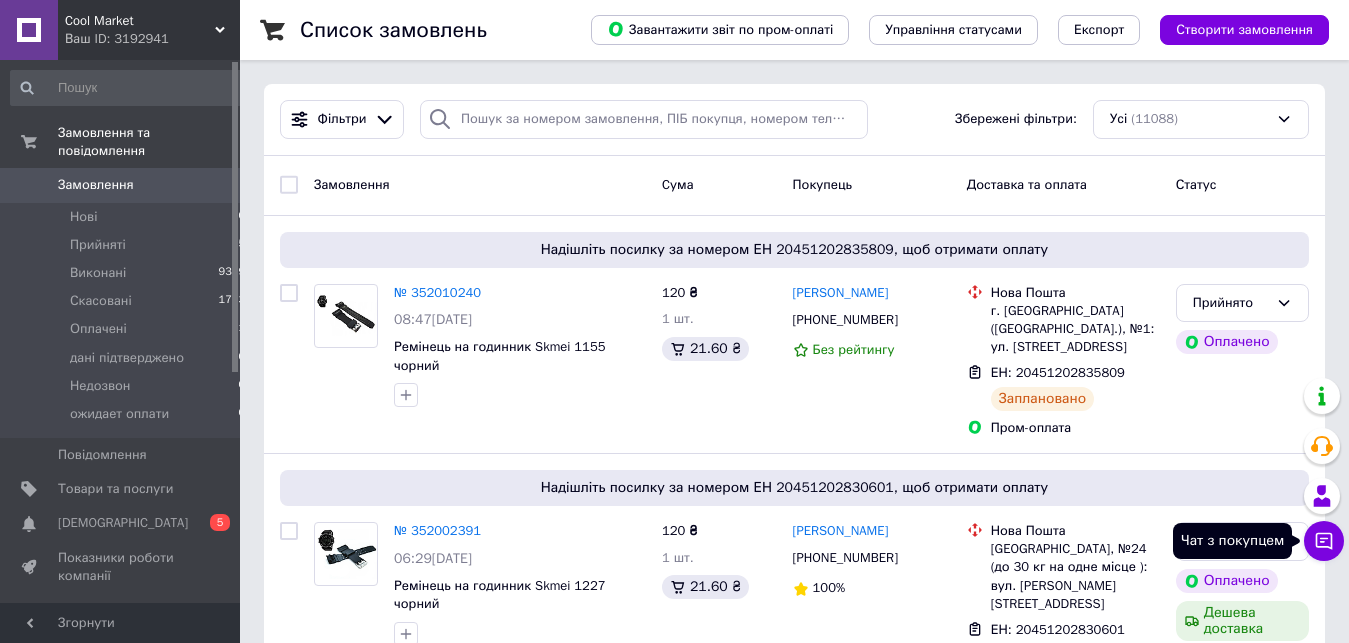 click 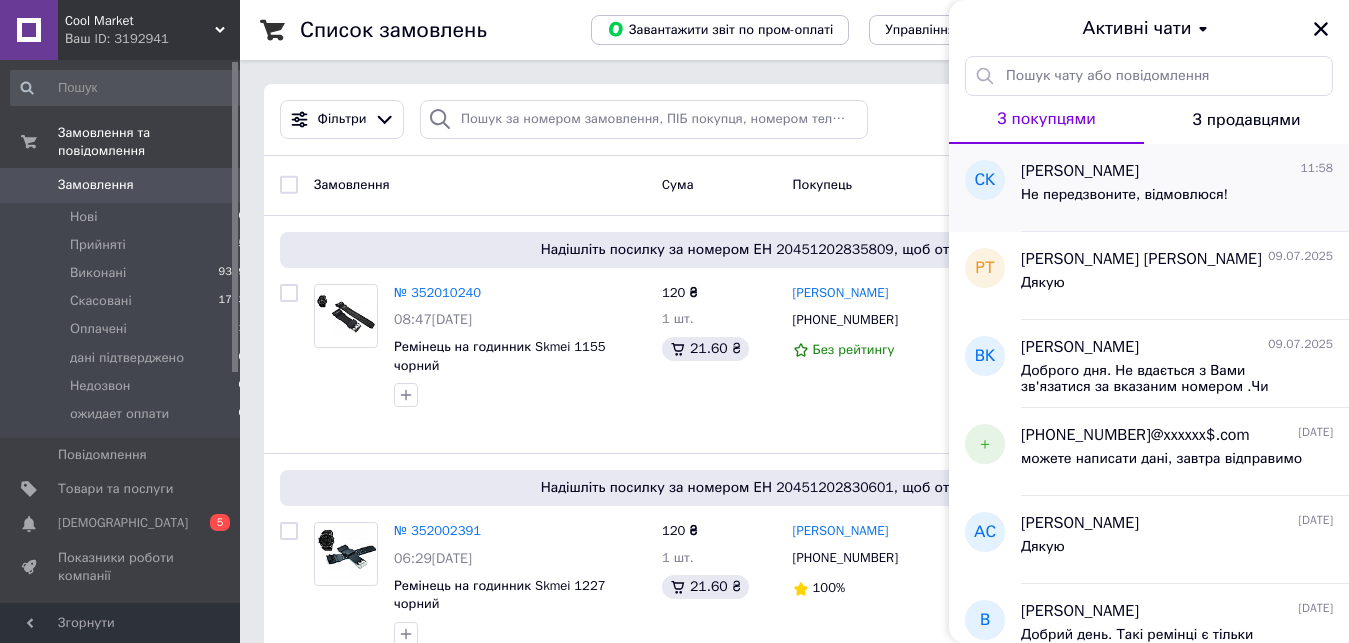 click on "[PERSON_NAME] 11:58" at bounding box center (1177, 171) 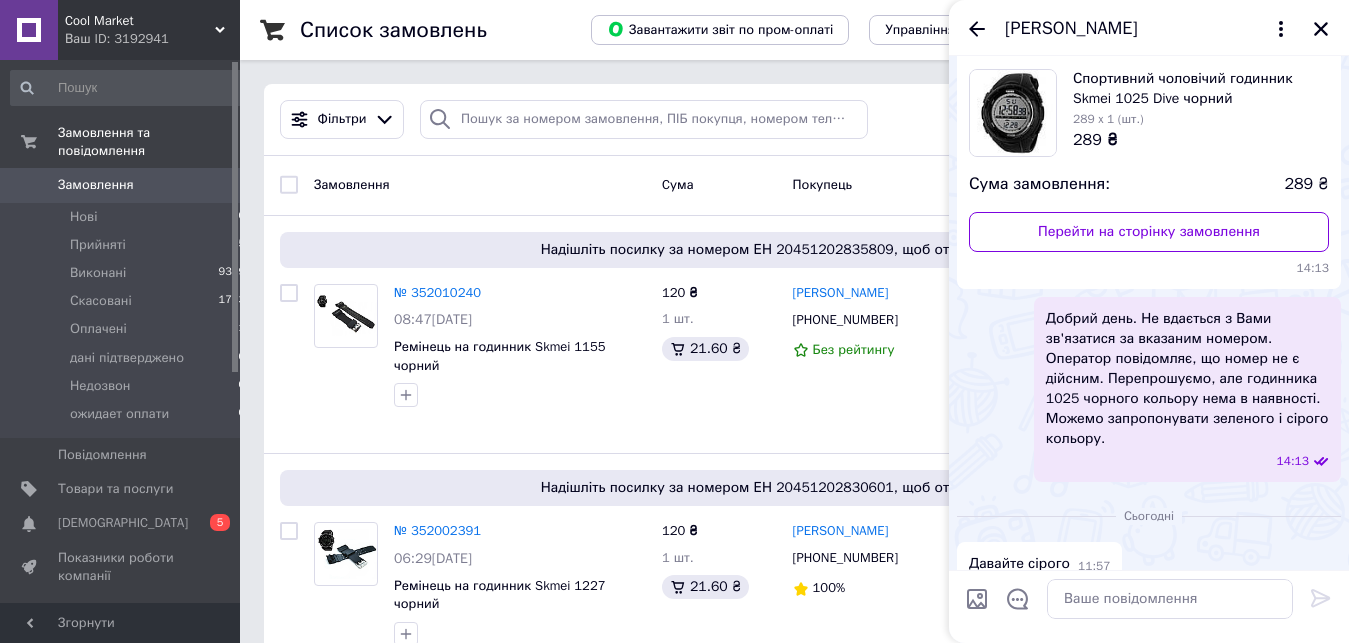 scroll, scrollTop: 245, scrollLeft: 0, axis: vertical 